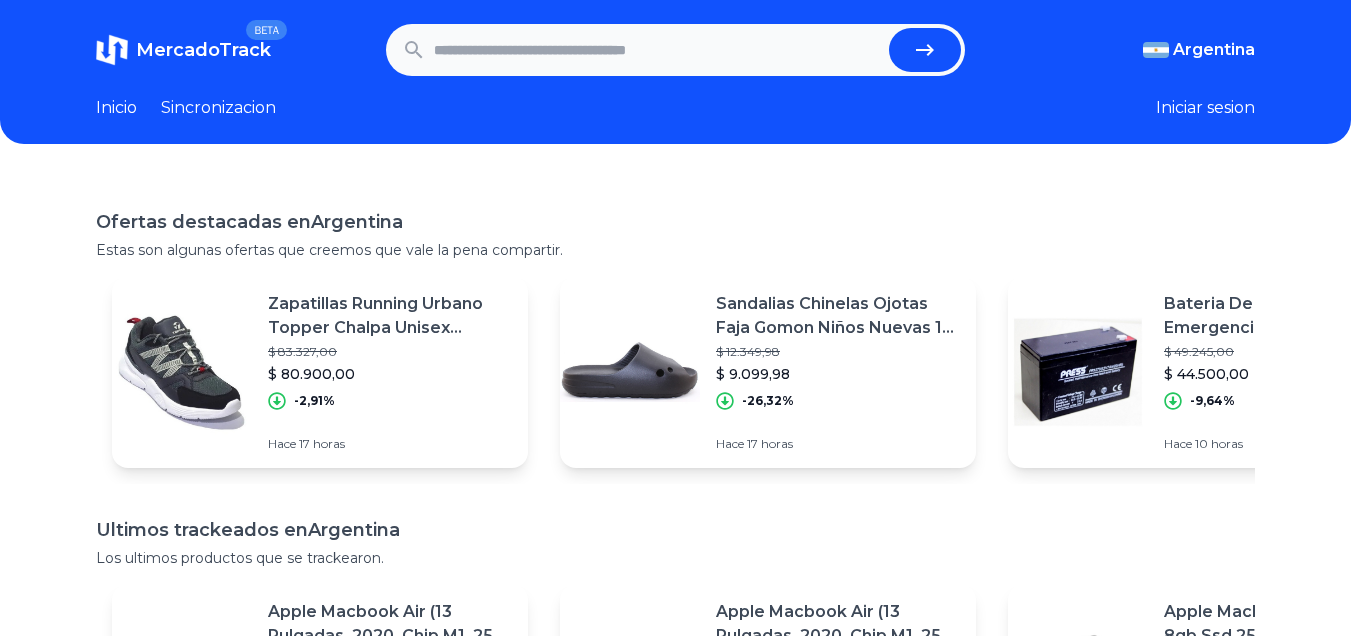 scroll, scrollTop: 0, scrollLeft: 0, axis: both 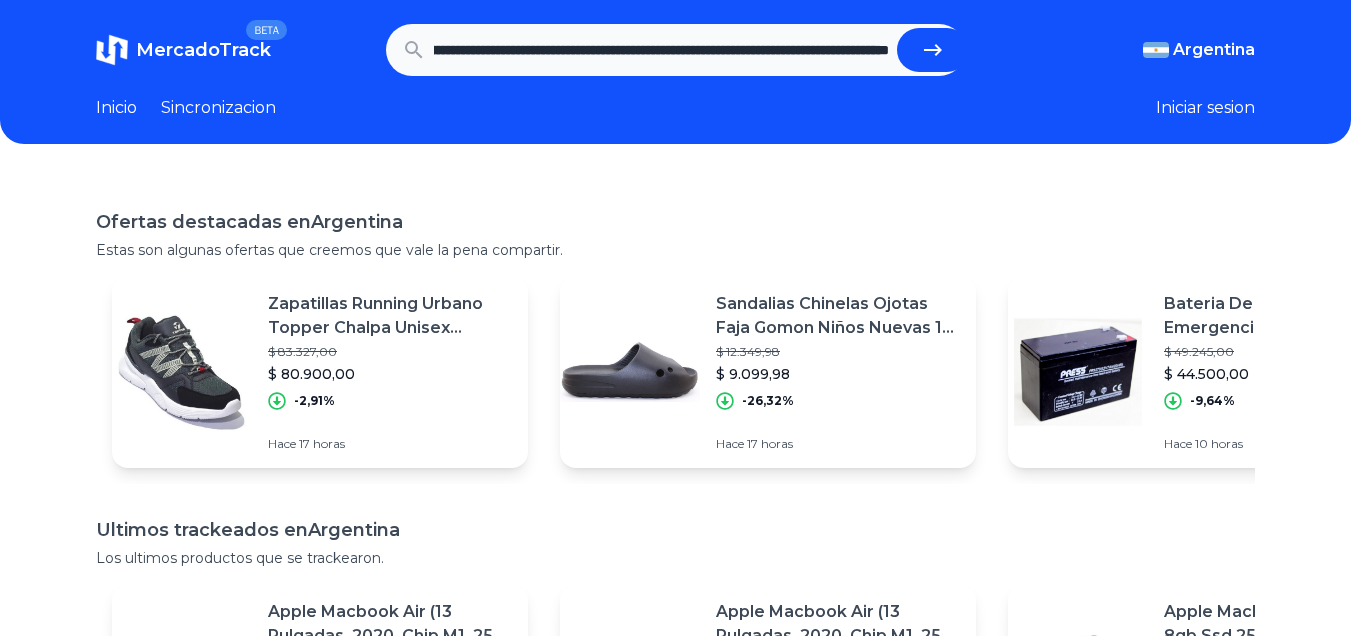 click at bounding box center [933, 50] 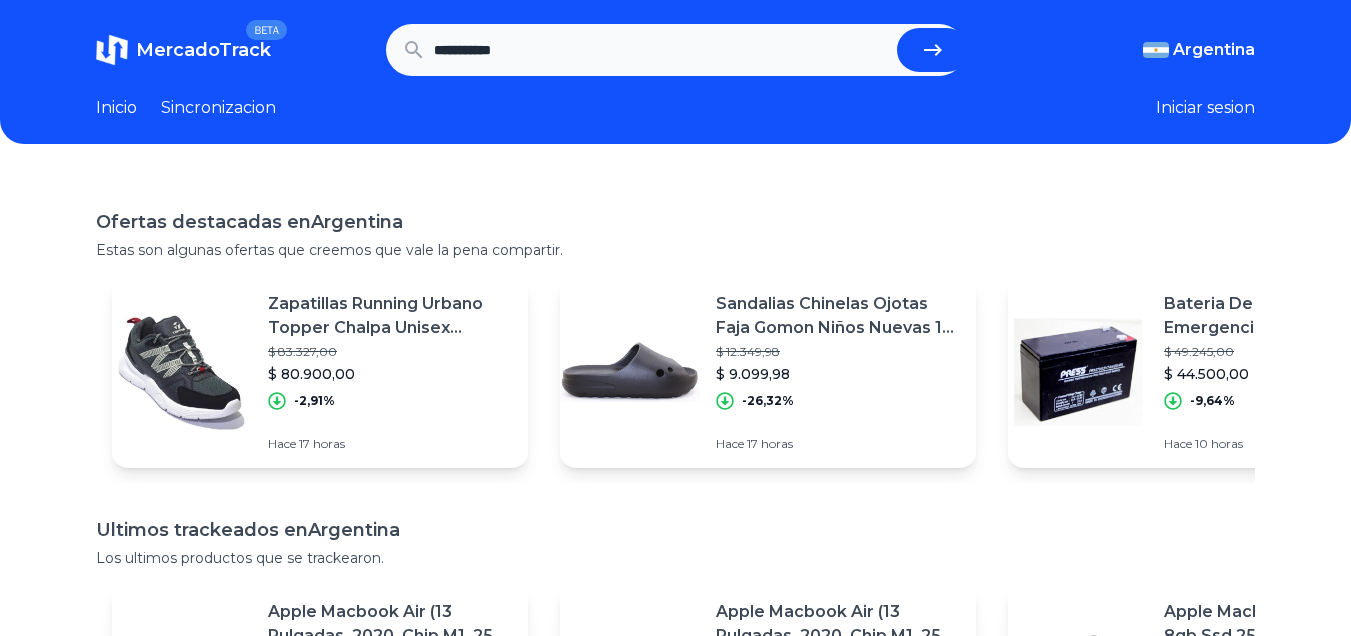 scroll, scrollTop: 0, scrollLeft: 0, axis: both 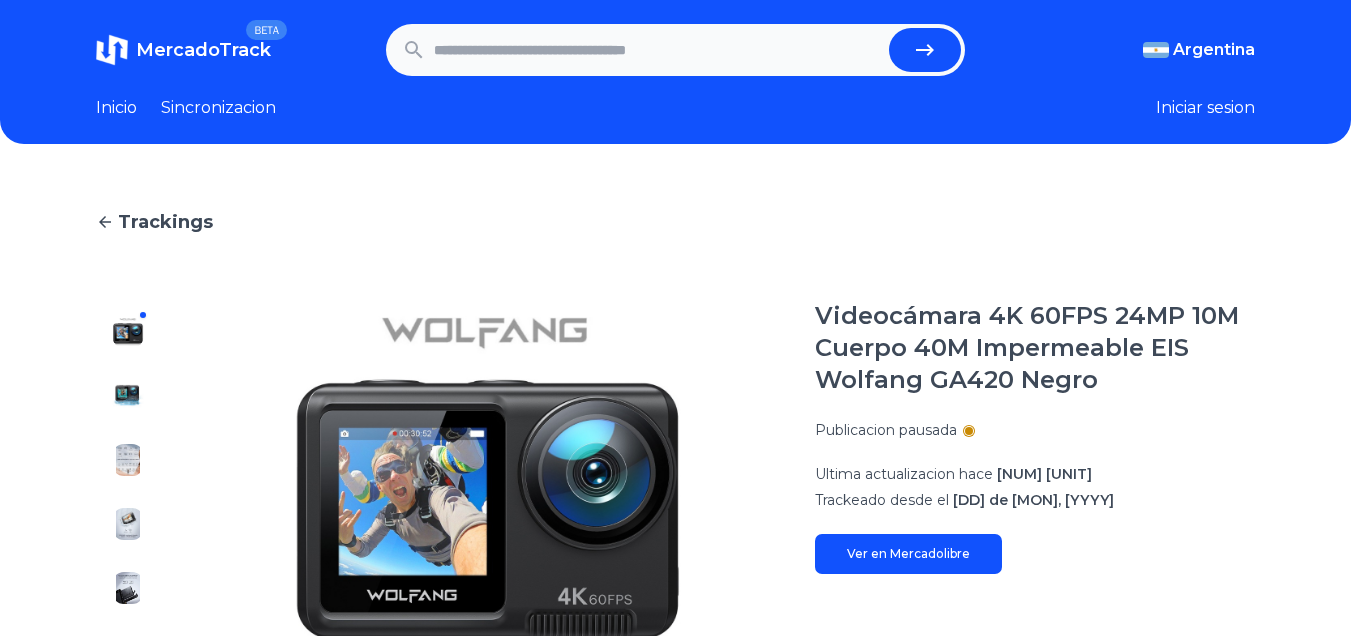 click at bounding box center (658, 50) 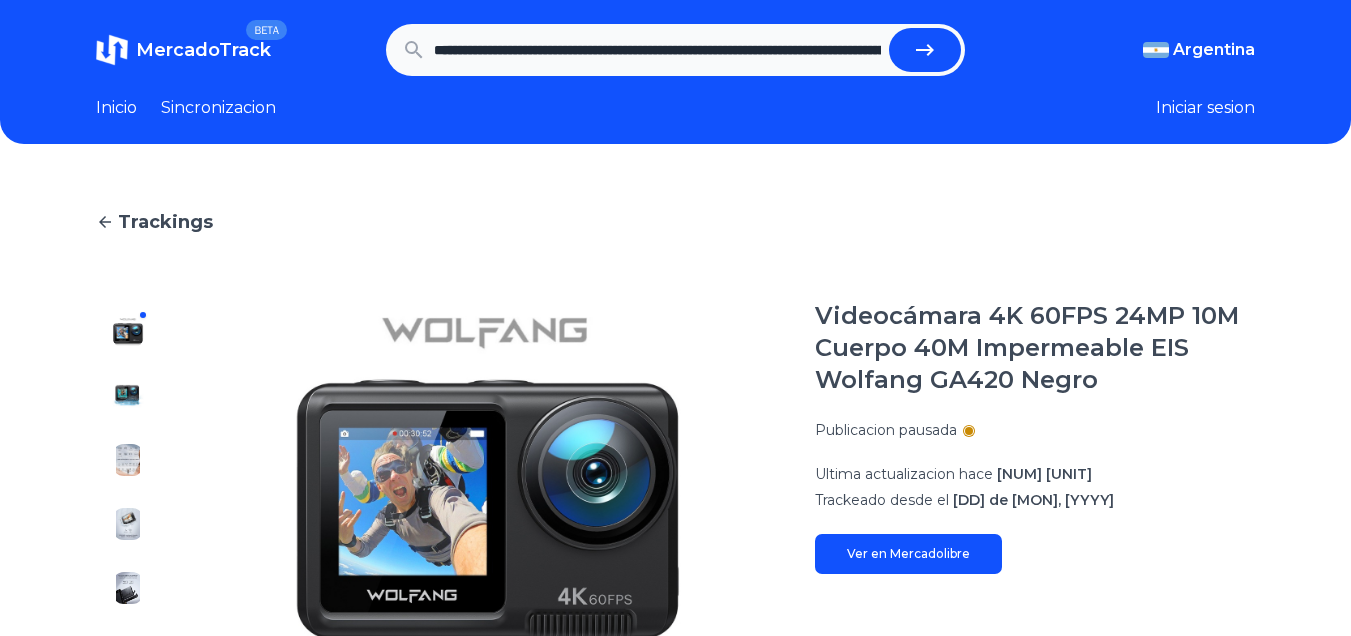 scroll, scrollTop: 0, scrollLeft: 2188, axis: horizontal 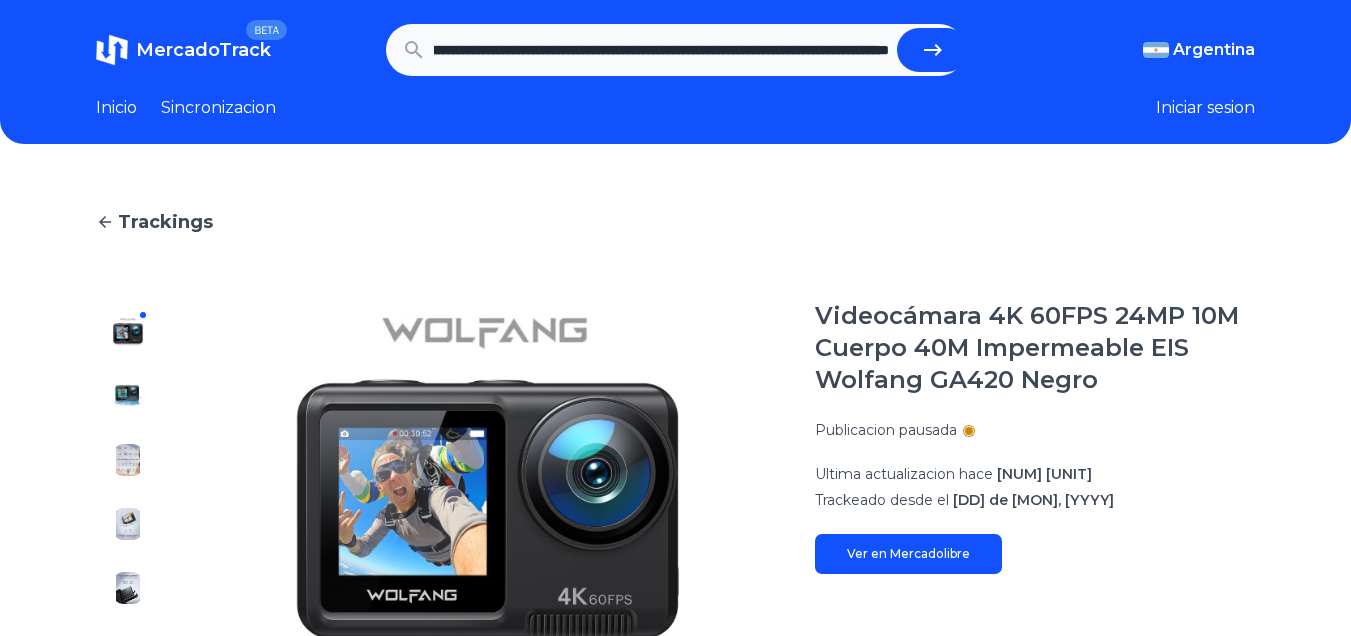 click at bounding box center [933, 50] 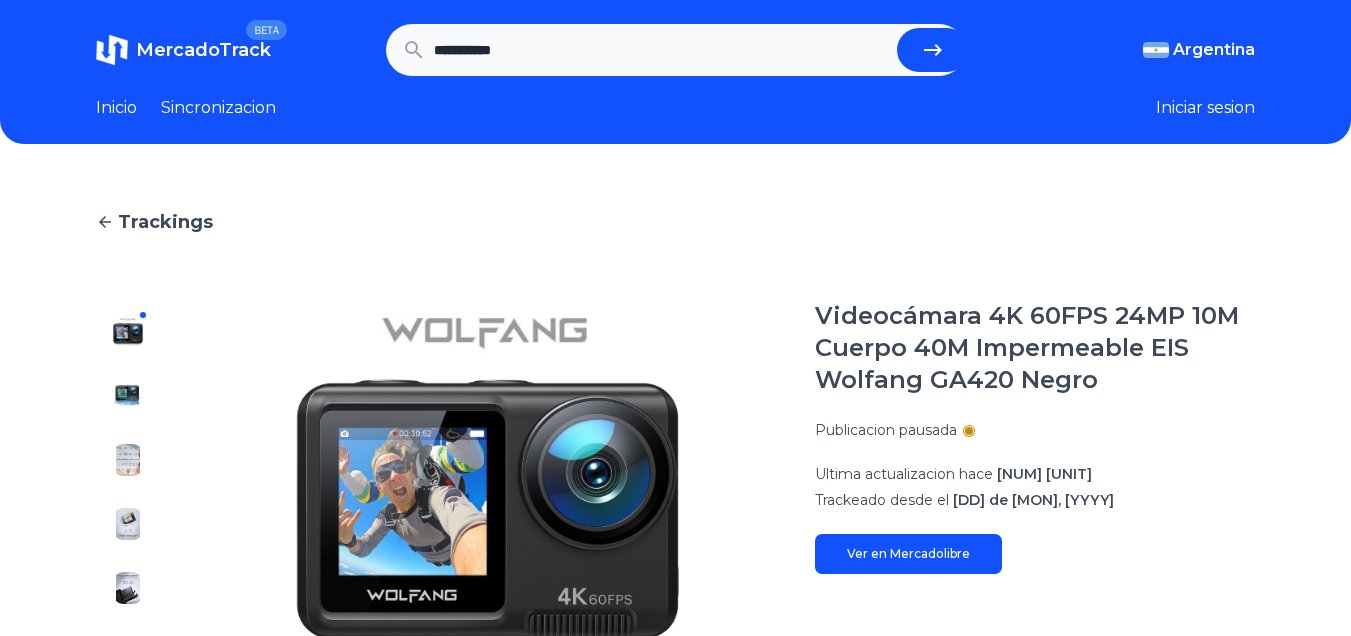 scroll, scrollTop: 0, scrollLeft: 0, axis: both 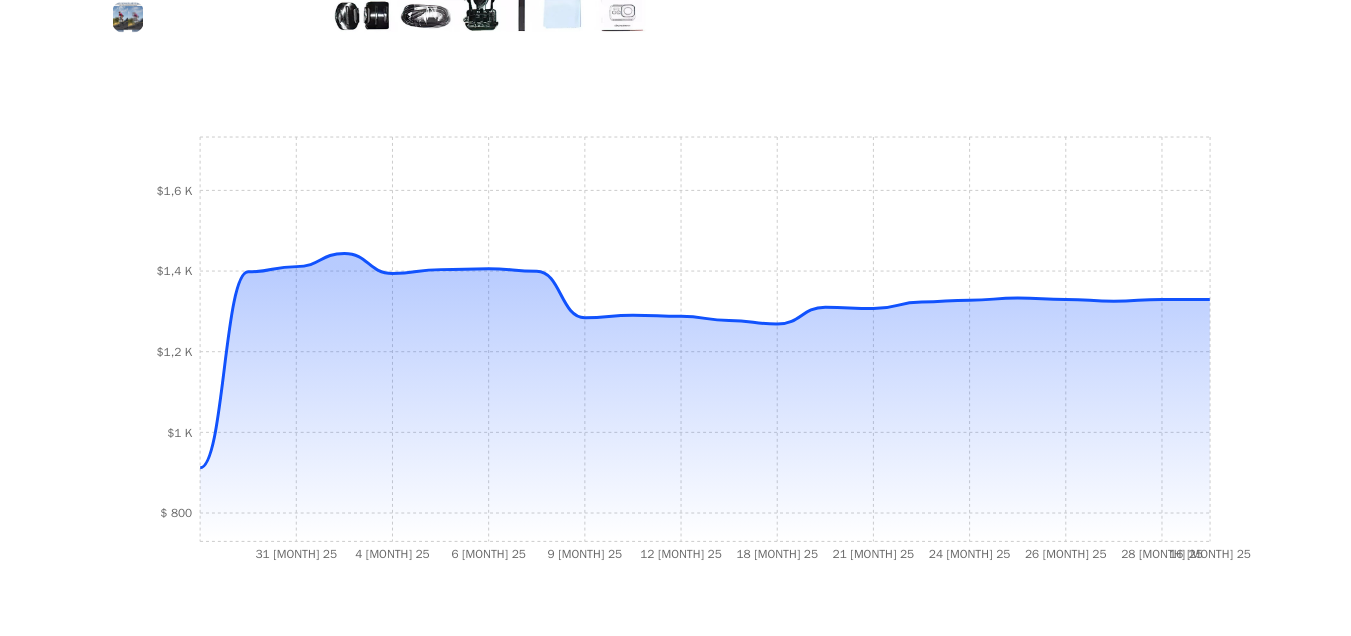 click on "MercadoTrack BETA Argentina Argentina Uruguay Mexico Chile Peru Venezuela Colombia Brasil Argentina Argentina Uruguay Mexico Chile Peru Venezuela Colombia Brasil Inicio Sincronizacion Iniciar sesion Trackings PAL Cámara Deportiva Videocámara Sumergible 4K Doble Pantalla Hd Negro Publicacion pausada Ultima actualizacion hace   4 meses Trackeado desde el   21 de enero, 2025 Ver en Mercadolibre 31 Jan 25 4 Feb 25 6 Feb 25 9 Feb 25 12 Feb 25 18 Feb 25 21 Feb 25 24 Feb 25 26 Feb 25 28 Feb 25 16 Jul 25 $ 800 $1 K $1,2 K $1,4 K $1,6 K MercadoTrack Términos y condiciones Política de privacidad $ 800" at bounding box center [675, 100] 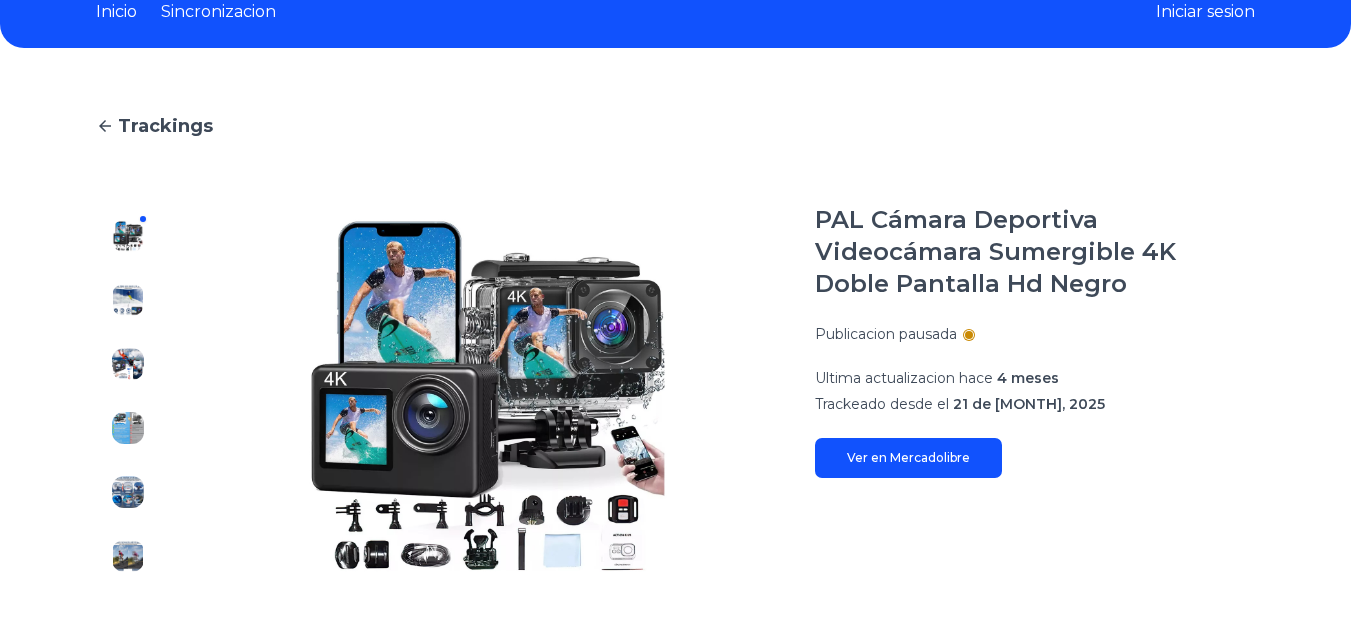 scroll, scrollTop: 0, scrollLeft: 0, axis: both 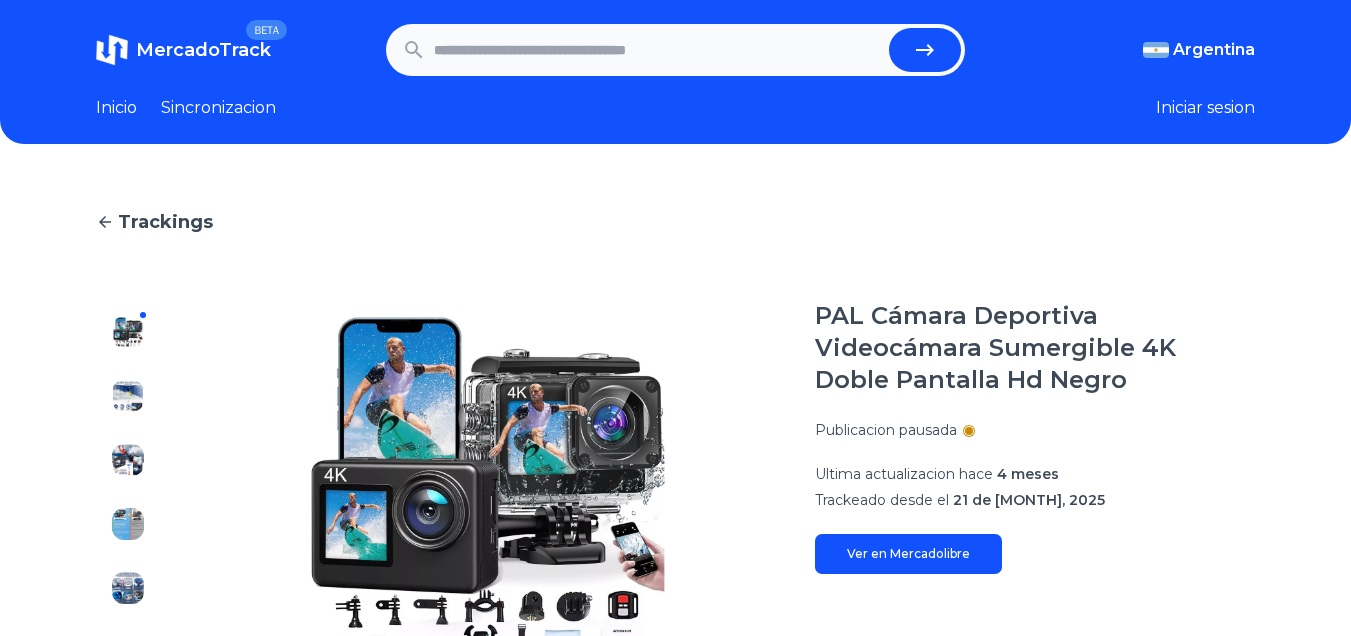 click at bounding box center (658, 50) 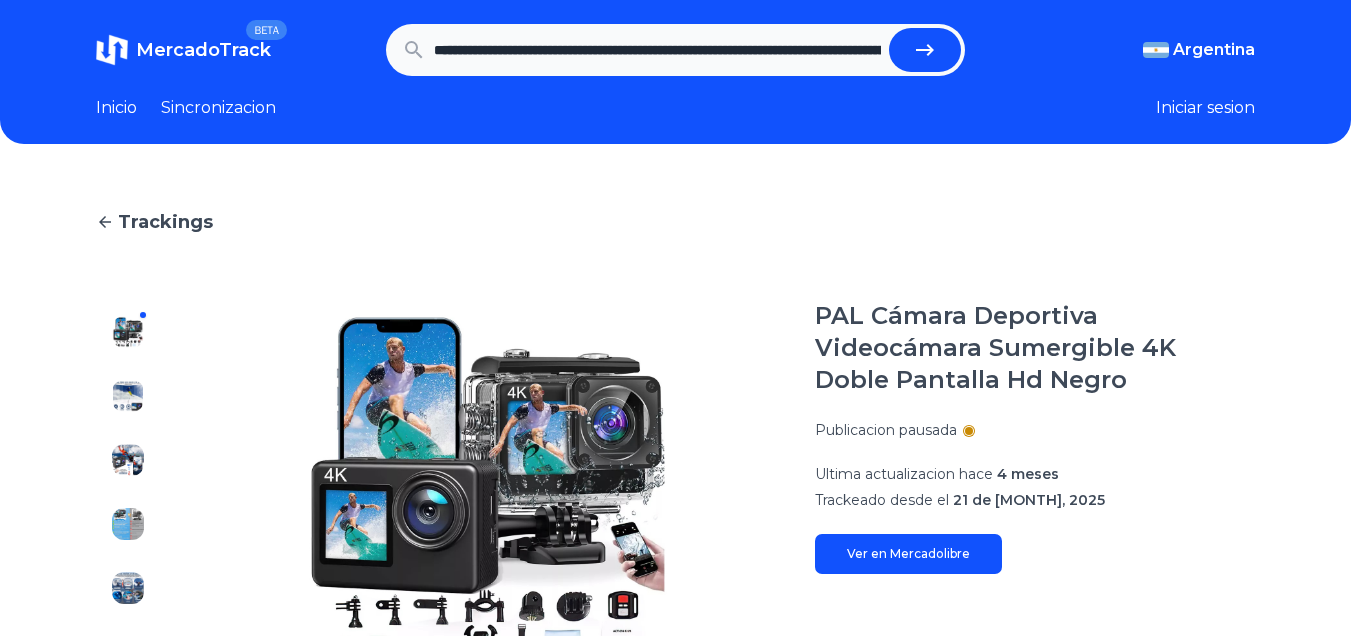 scroll, scrollTop: 0, scrollLeft: 1707, axis: horizontal 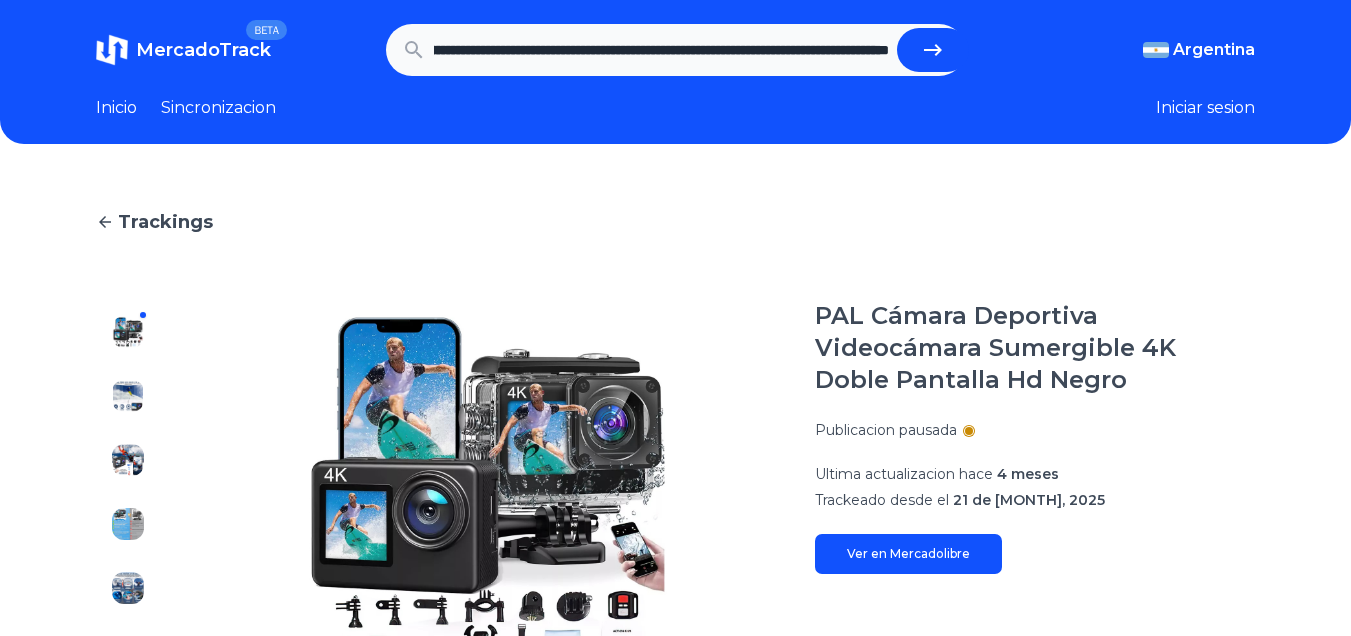 click at bounding box center [933, 50] 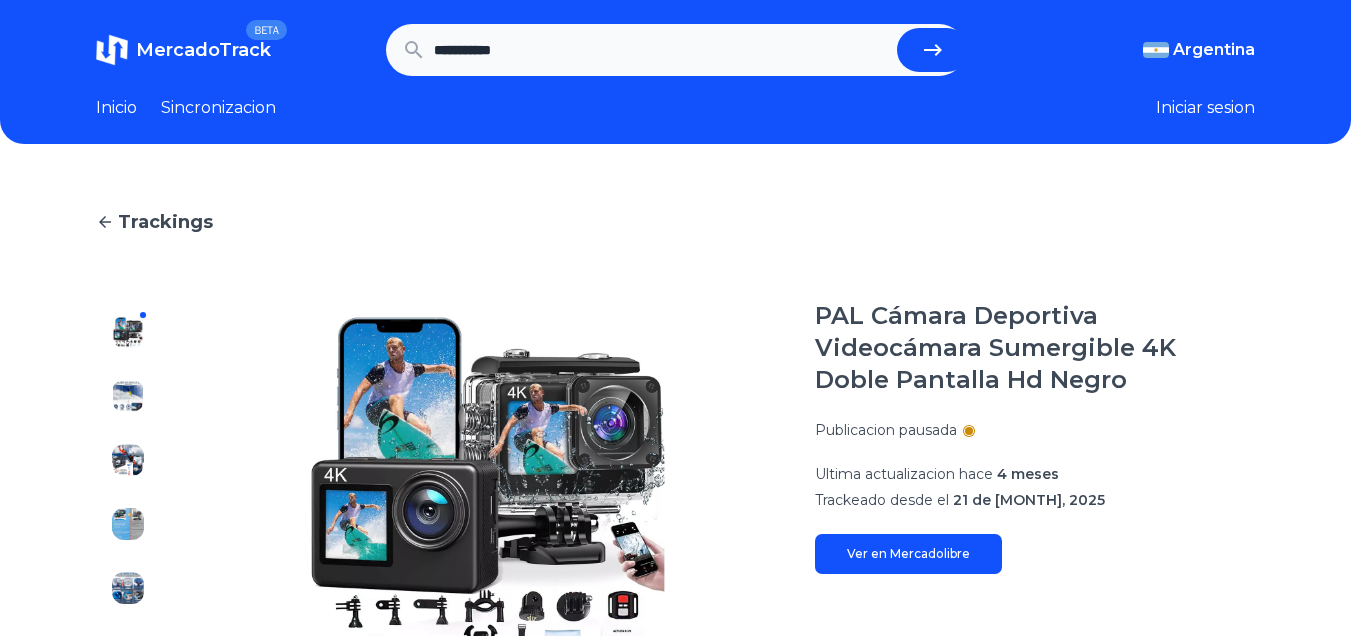 scroll, scrollTop: 0, scrollLeft: 0, axis: both 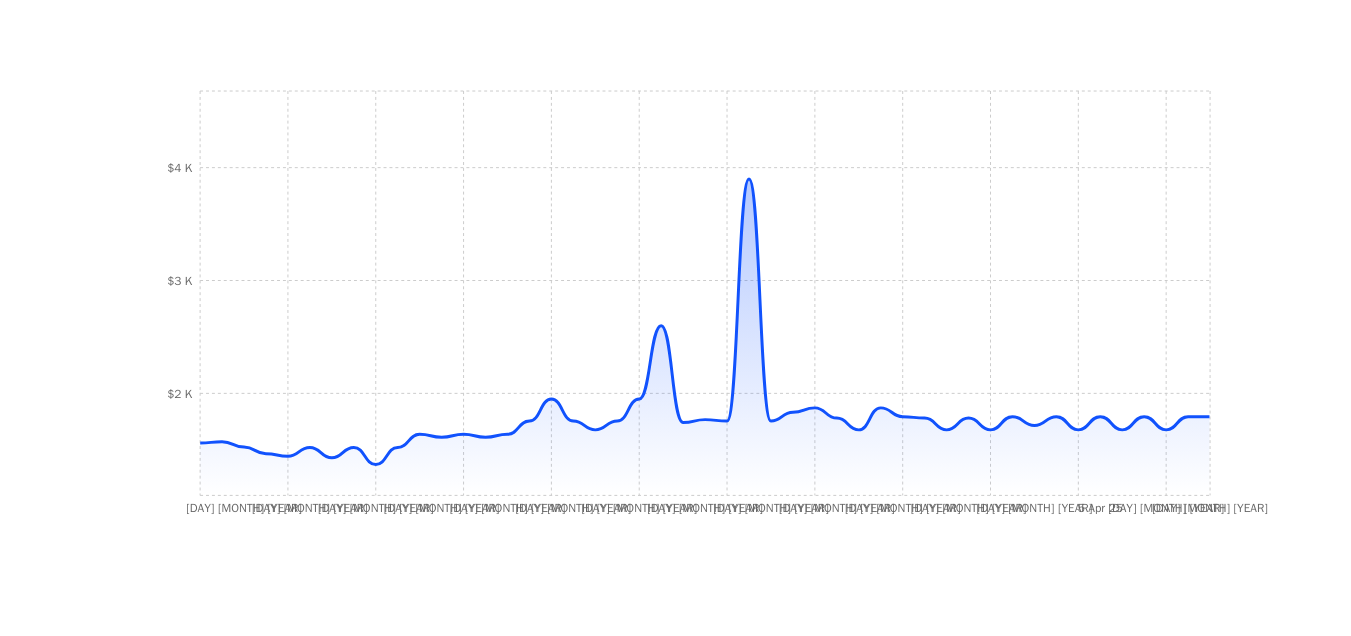 click on "MercadoTrack BETA Argentina Argentina Uruguay Mexico Chile Peru Venezuela Colombia Brasil Argentina Argentina Uruguay Mexico Chile Peru Venezuela Colombia Brasil Inicio Sincronizacion Iniciar sesion Trackings Videocámara Wolfang Cámara de acción GA200 4K Negra EIS WiFi Pantalla Dual con Cargador de Batería Mando a Distancia Micrófono y Accesorios para Casco Publicacion pausada Ultima actualizacion hace   3 meses Trackeado desde el   [DATE] Ver en Mercadolibre [DAY] [MONTH] [YEAR] [DAY] [MONTH] [YEAR] [DAY] [MONTH] [YEAR] [DAY] [MONTH] [YEAR] [DAY] [MONTH] [YEAR] [DAY] [MONTH] [YEAR] [DAY] [MONTH] [YEAR] [DAY] [MONTH] [YEAR] [DAY] [MONTH] [YEAR] [DAY] [MONTH] [YEAR] [DAY] [MONTH] [YEAR] [DAY] [MONTH] [YEAR] [DAY] [MONTH] [YEAR] [DAY] [MONTH] [YEAR] [DAY] [MONTH] [YEAR] [DAY] [MONTH] [YEAR] MercadoTrack Términos y condiciones Política de privacidad $2 K" at bounding box center [675, 54] 